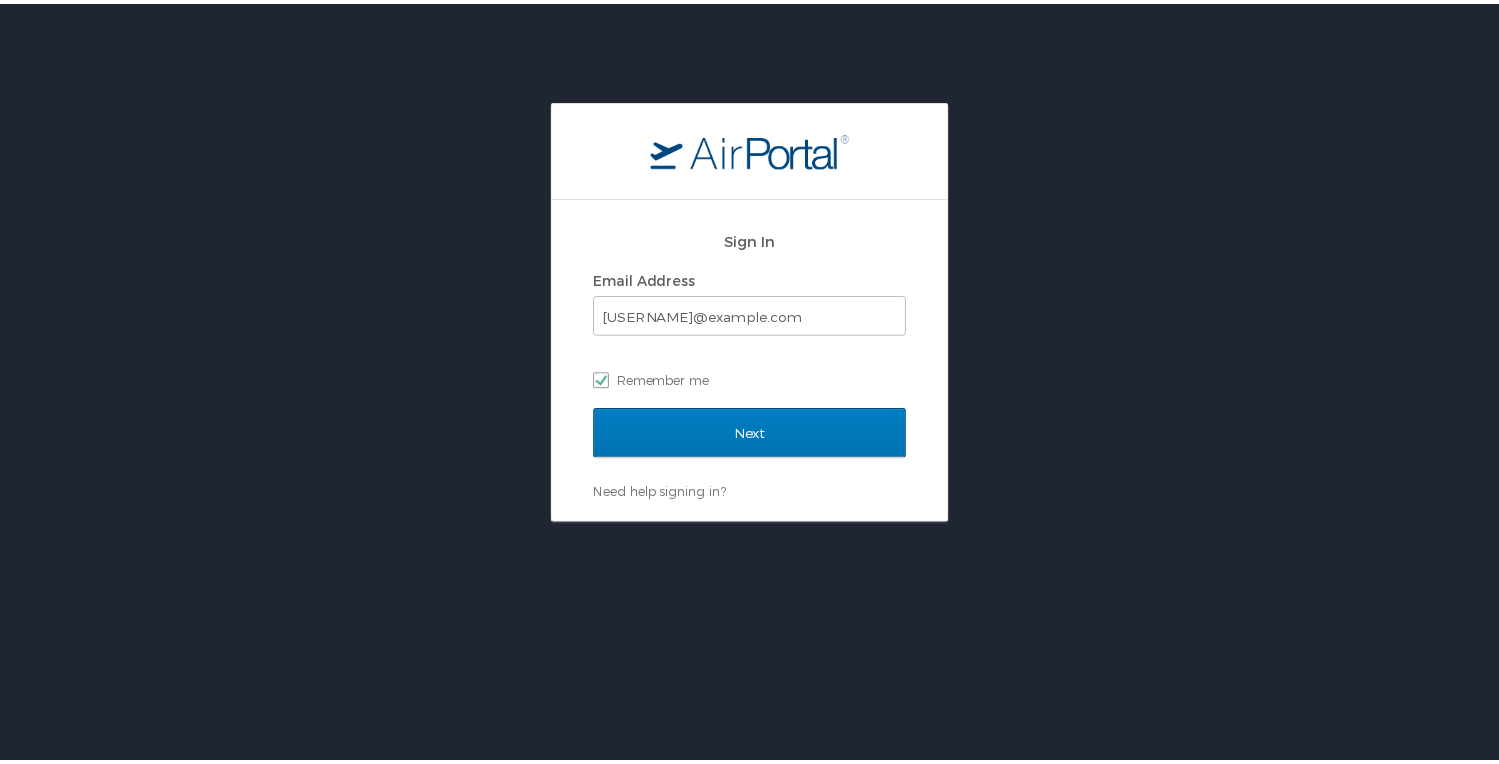 scroll, scrollTop: 0, scrollLeft: 0, axis: both 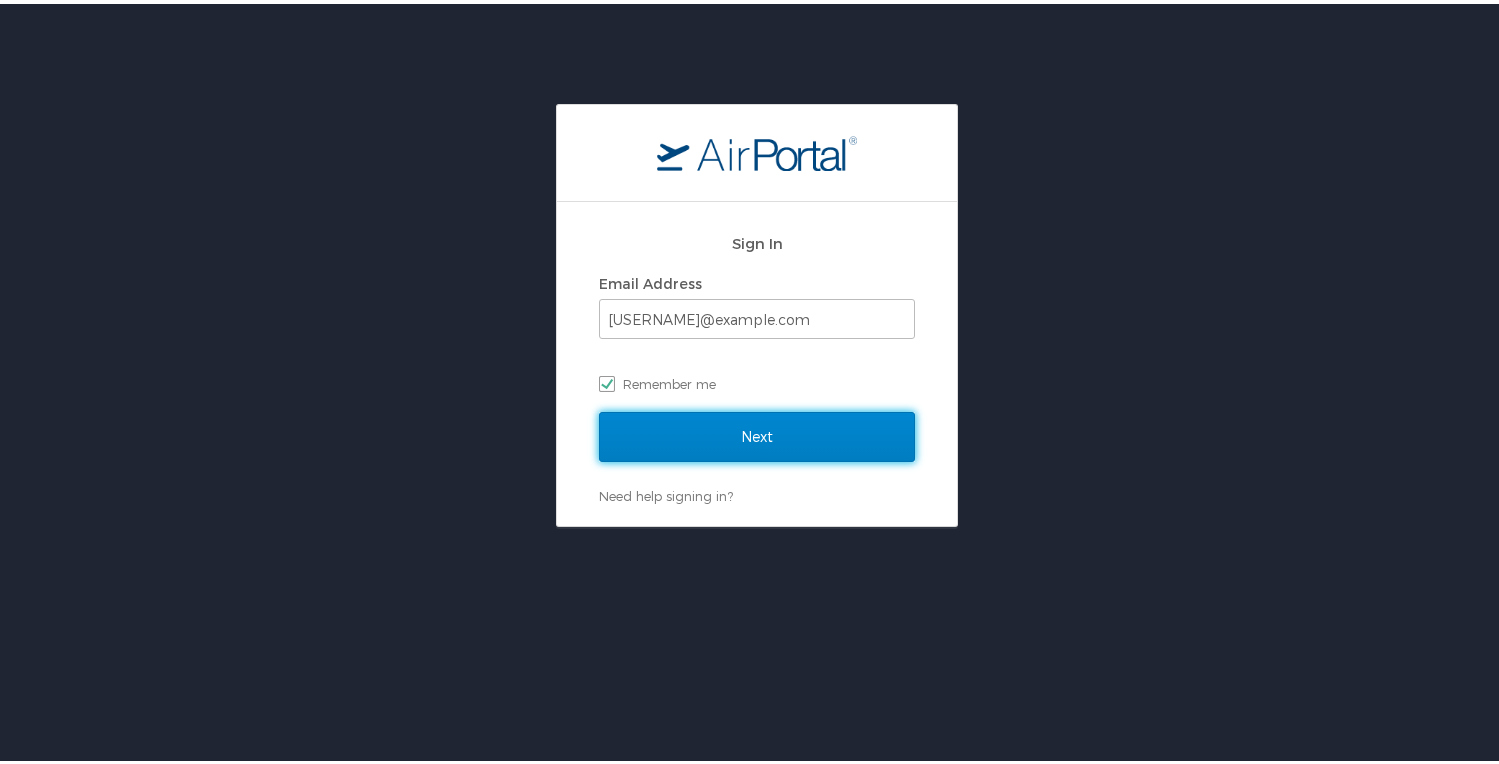 click on "Next" at bounding box center (757, 433) 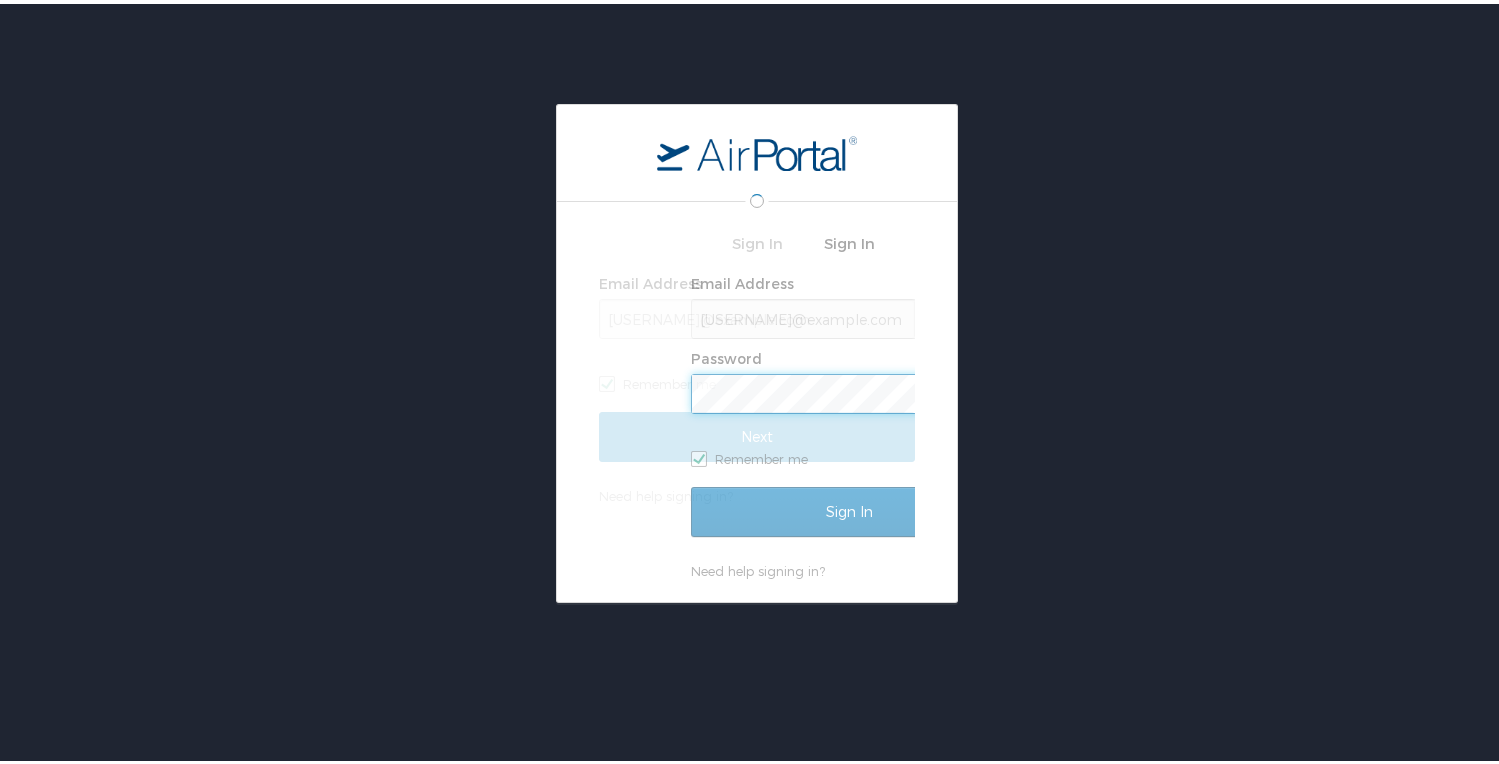 scroll, scrollTop: 0, scrollLeft: 0, axis: both 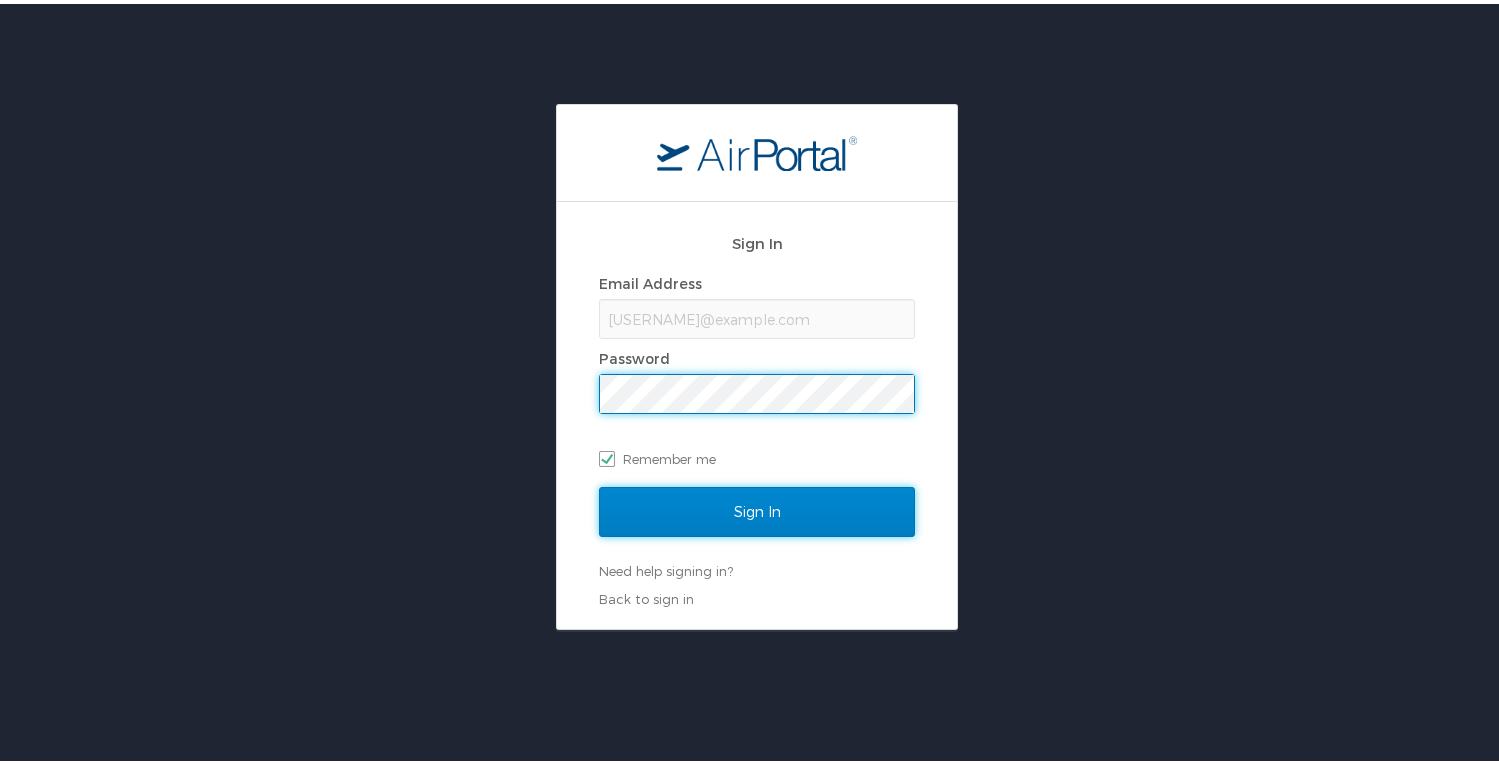 click on "Sign In" at bounding box center (757, 508) 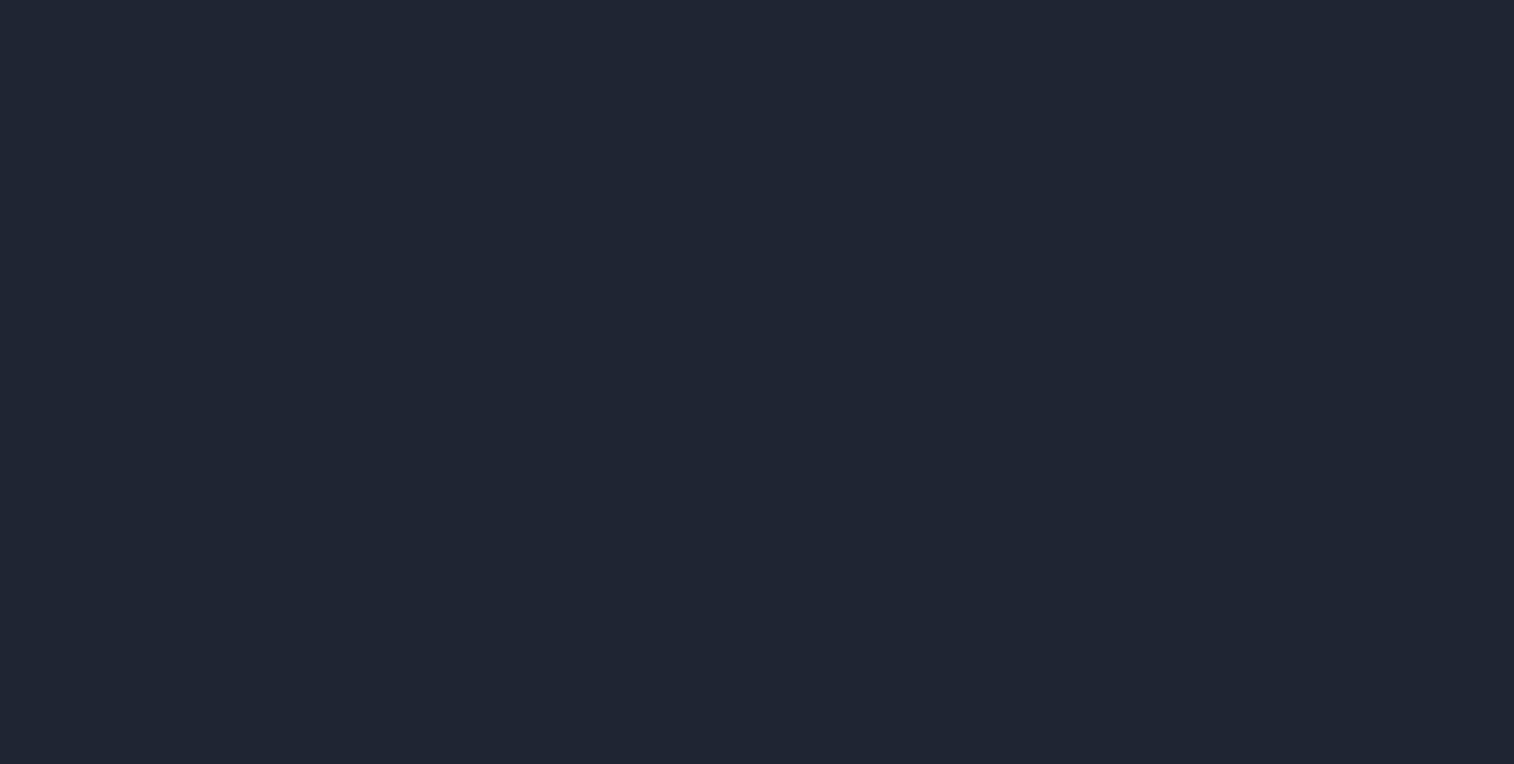 scroll, scrollTop: 0, scrollLeft: 0, axis: both 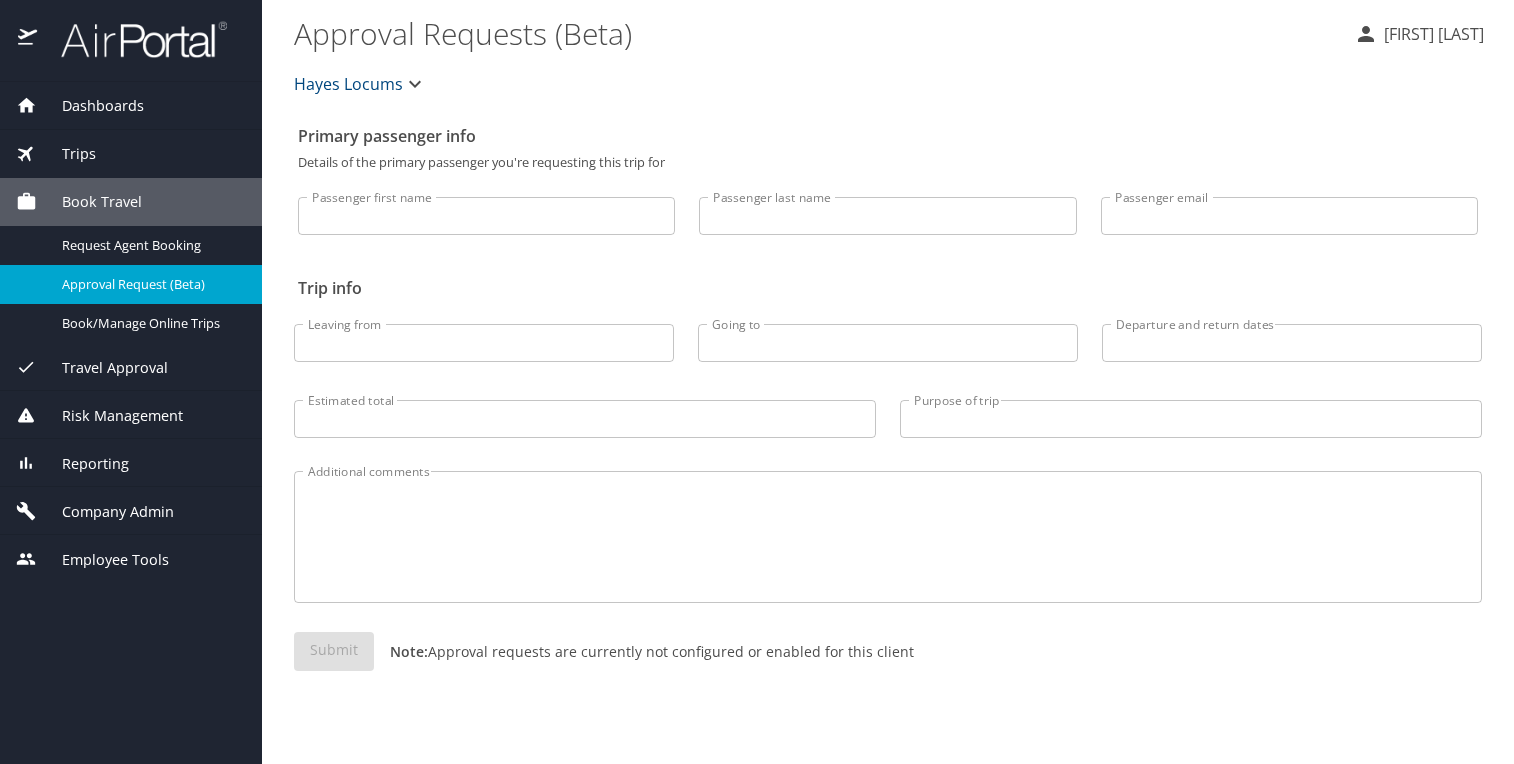 click on "Company Admin" at bounding box center [105, 512] 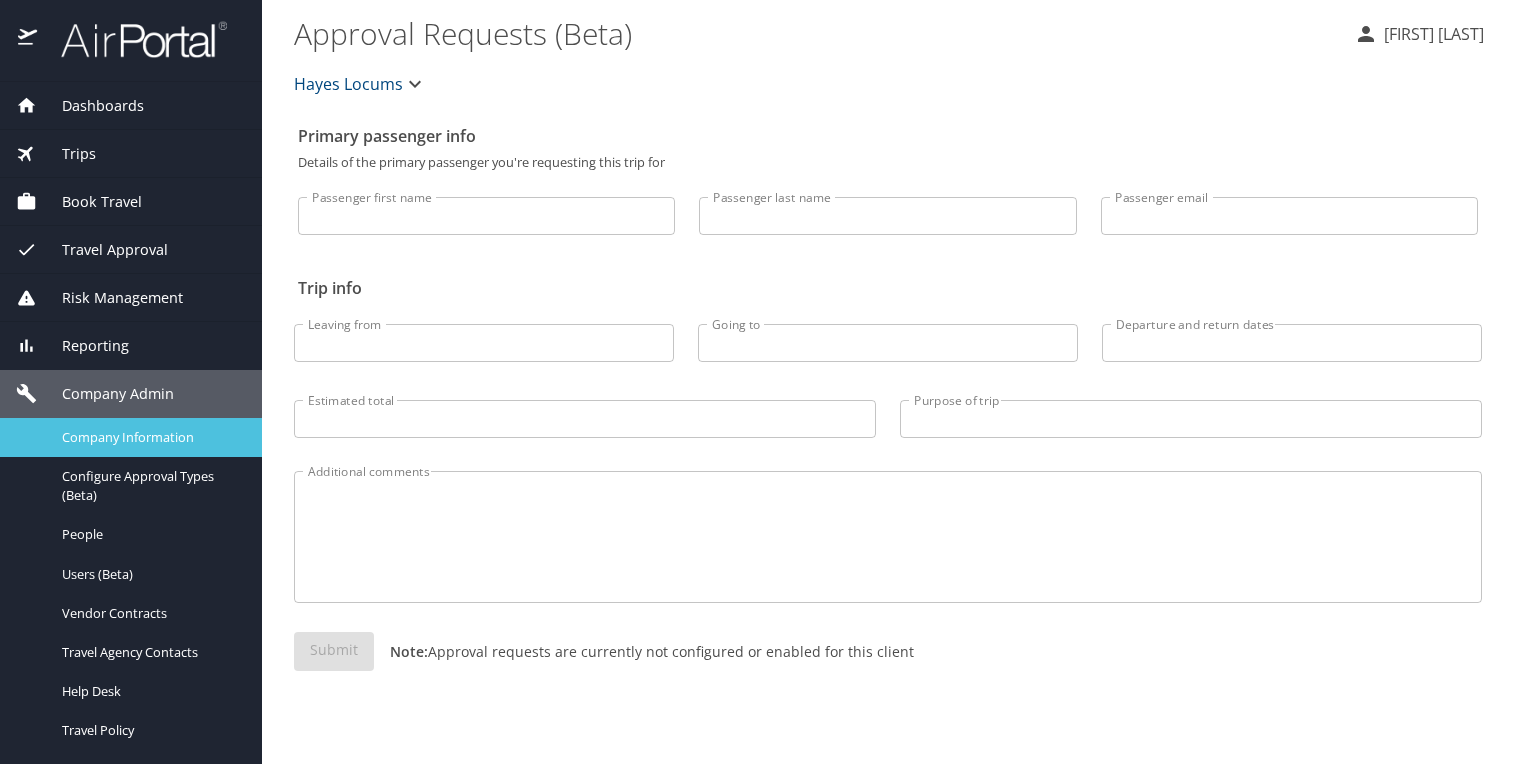 click on "Company Information" at bounding box center [150, 437] 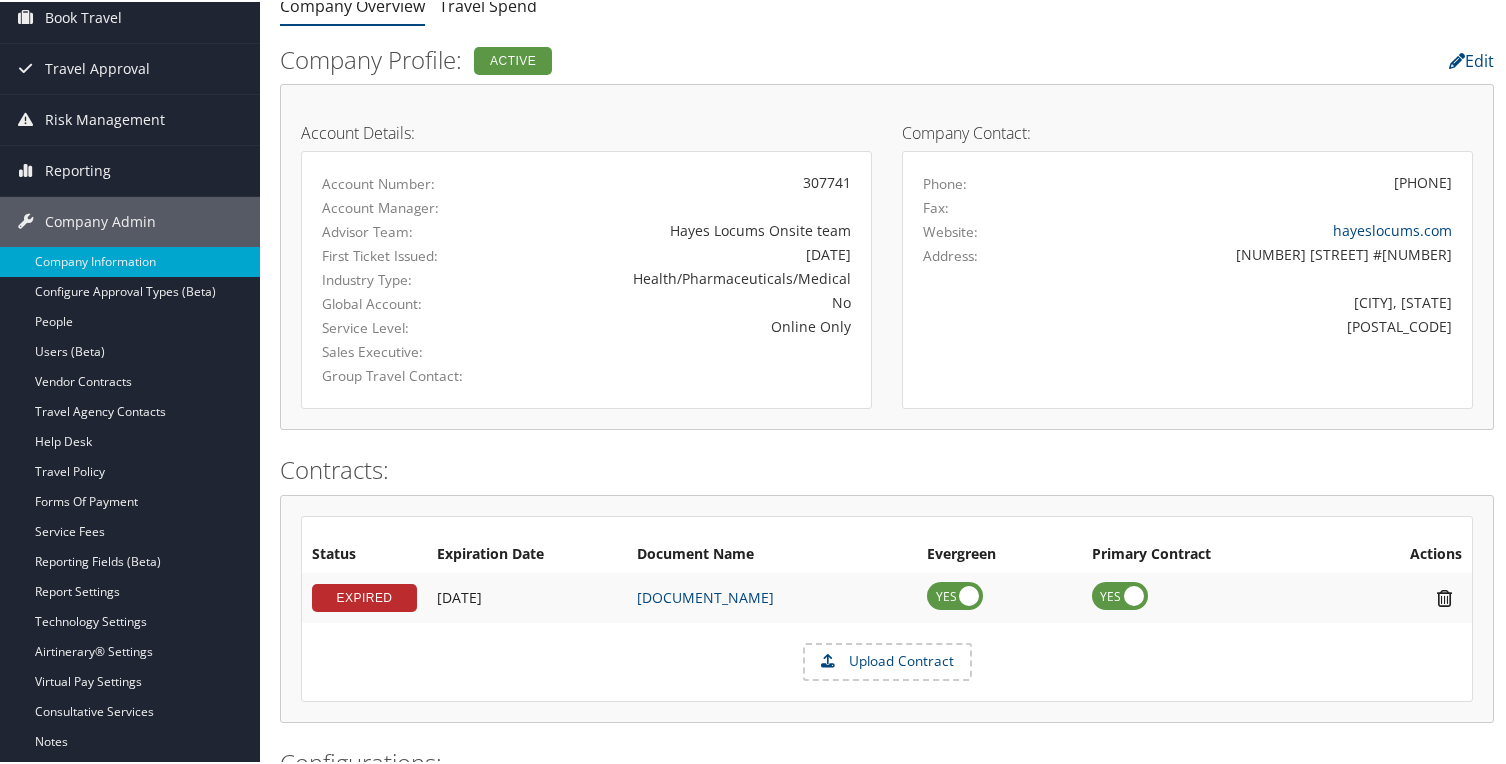 scroll, scrollTop: 200, scrollLeft: 0, axis: vertical 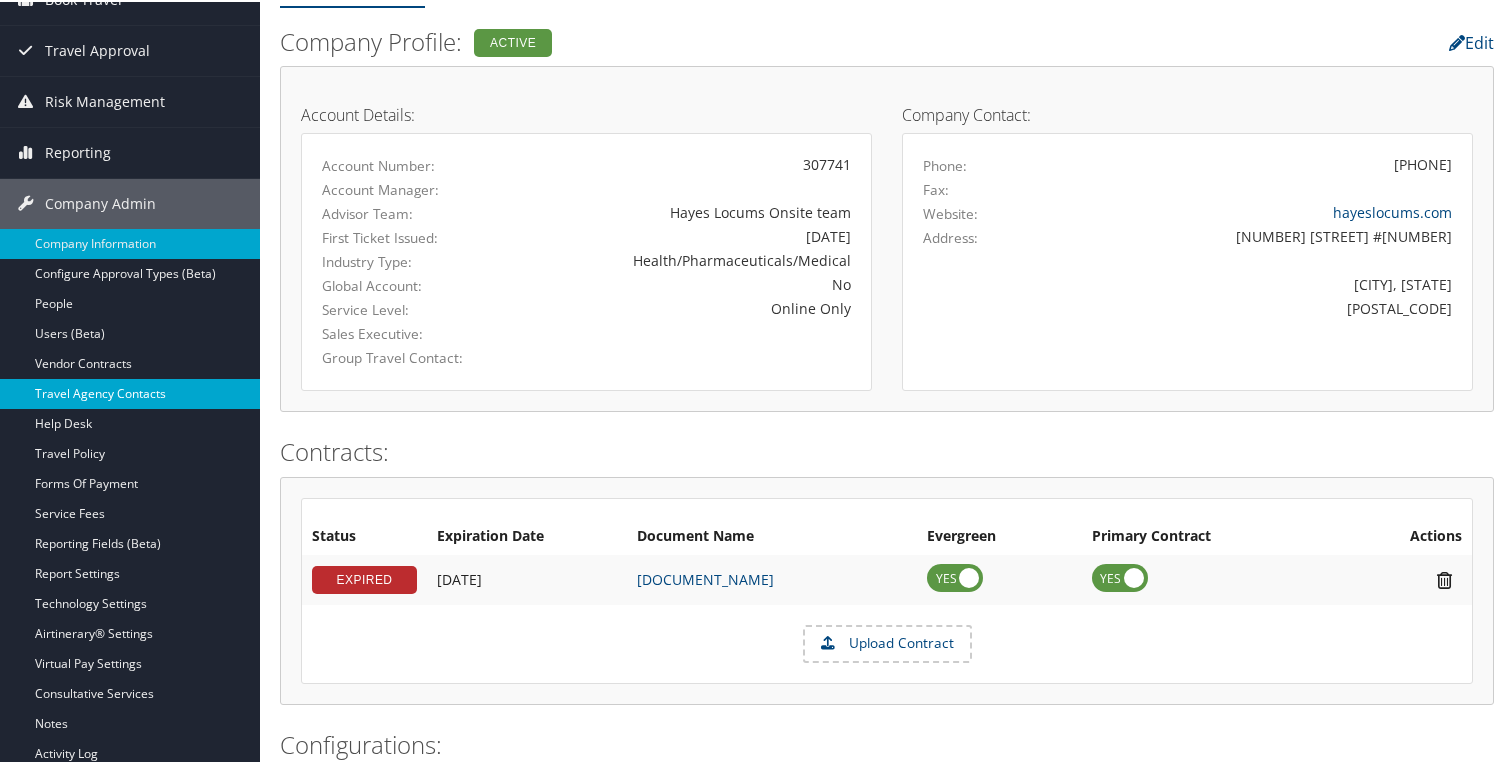 click on "Travel Agency Contacts" at bounding box center [130, 392] 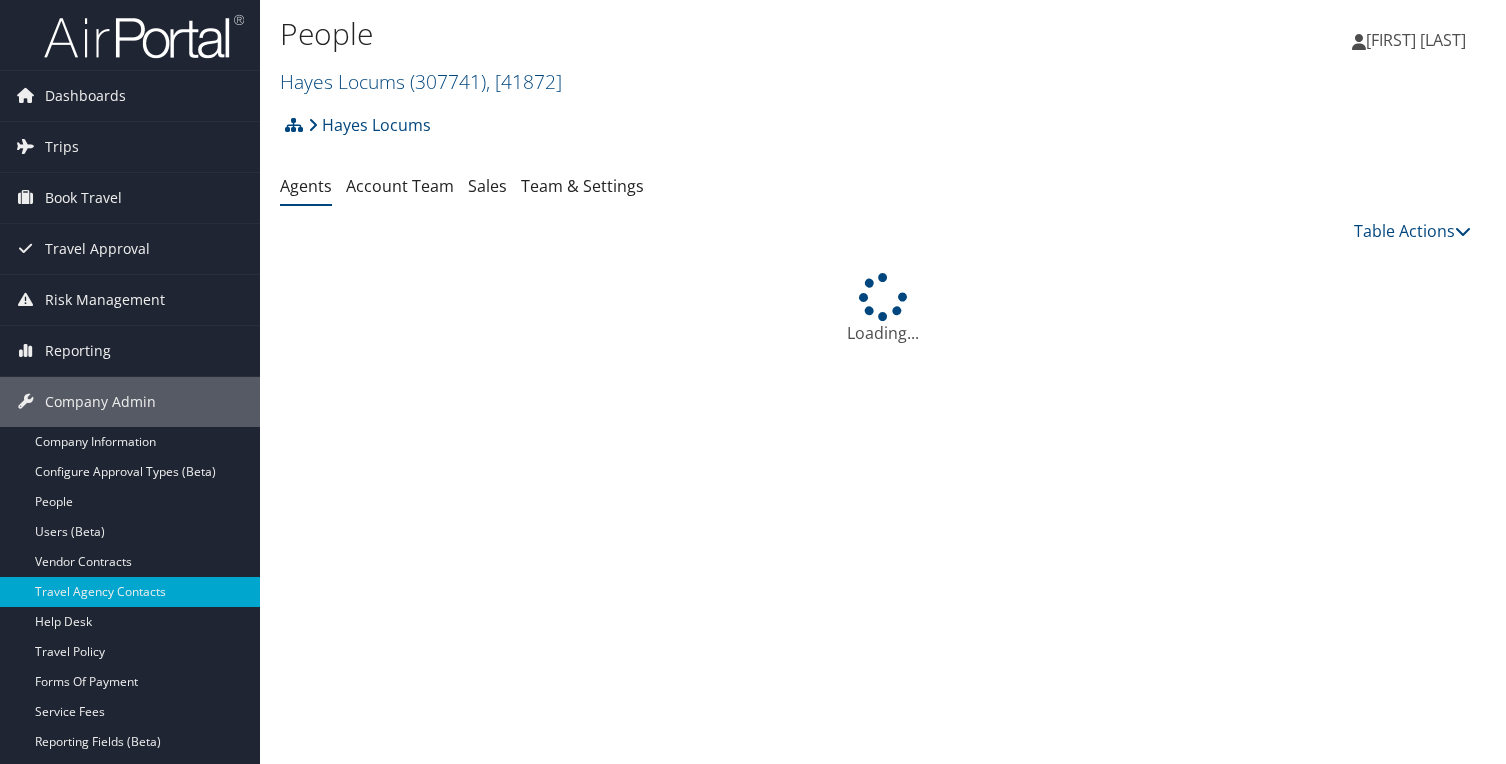 scroll, scrollTop: 0, scrollLeft: 0, axis: both 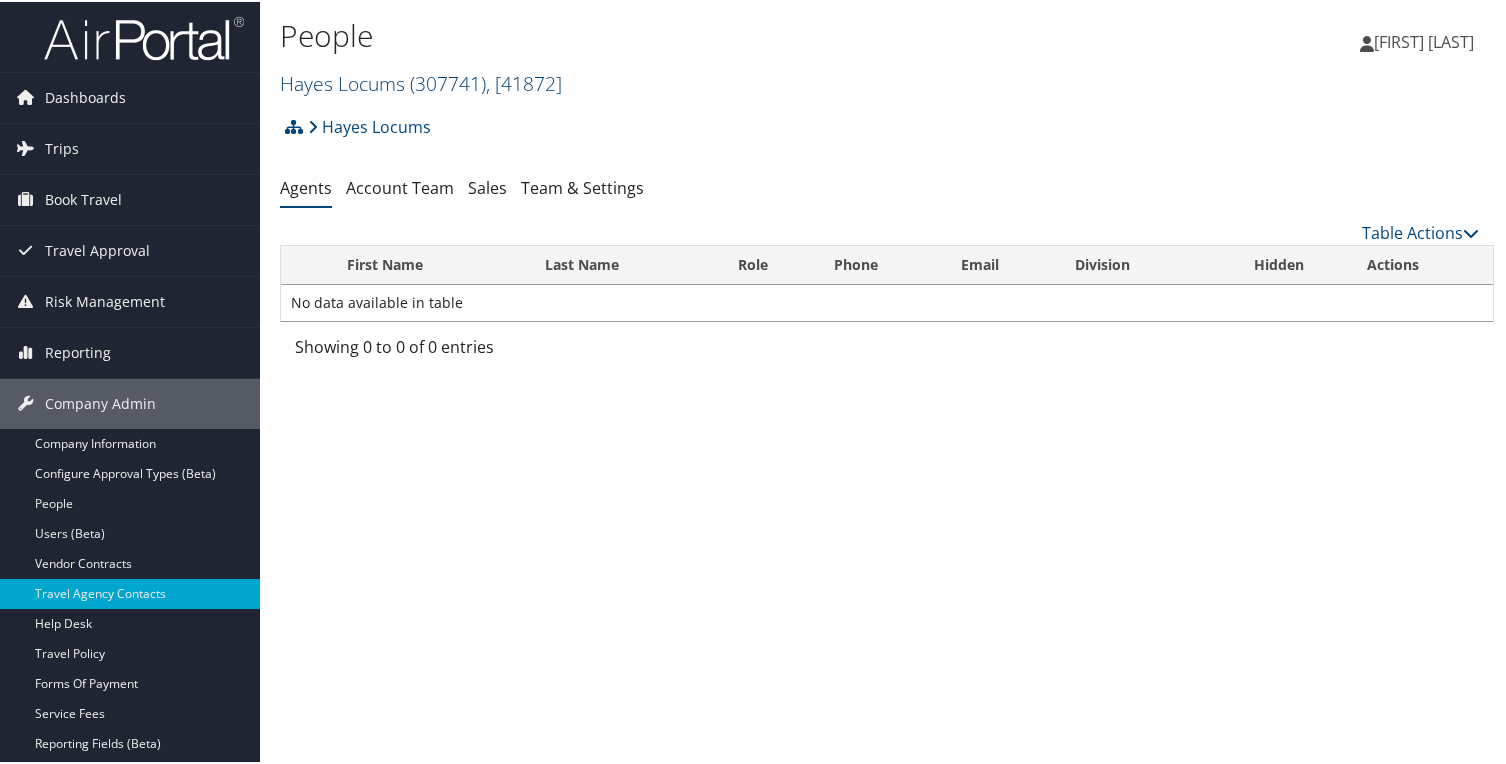 click on "Hayes Locums  ( [NUMBER] )  , [ NUMBER ]" at bounding box center [421, 81] 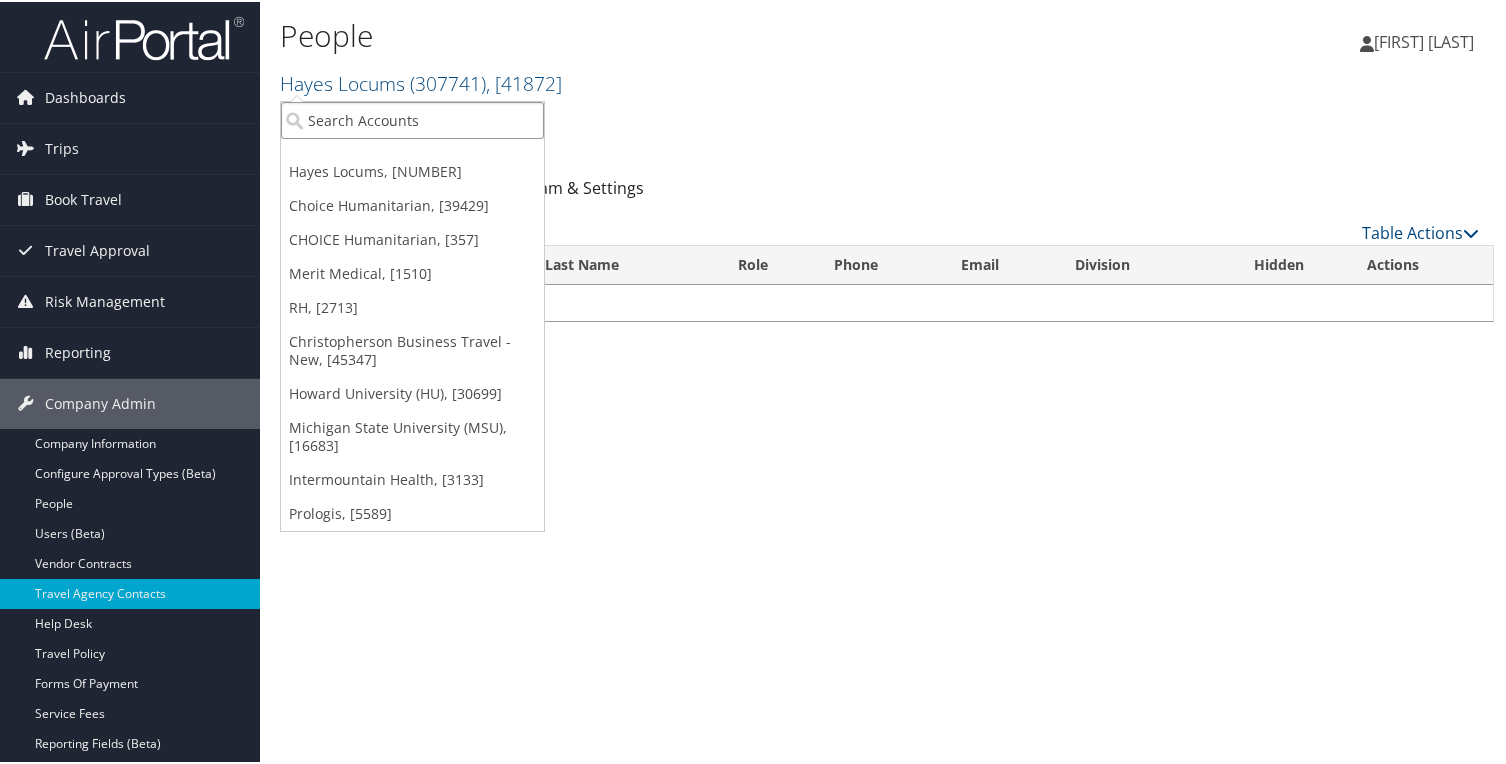 click at bounding box center (412, 118) 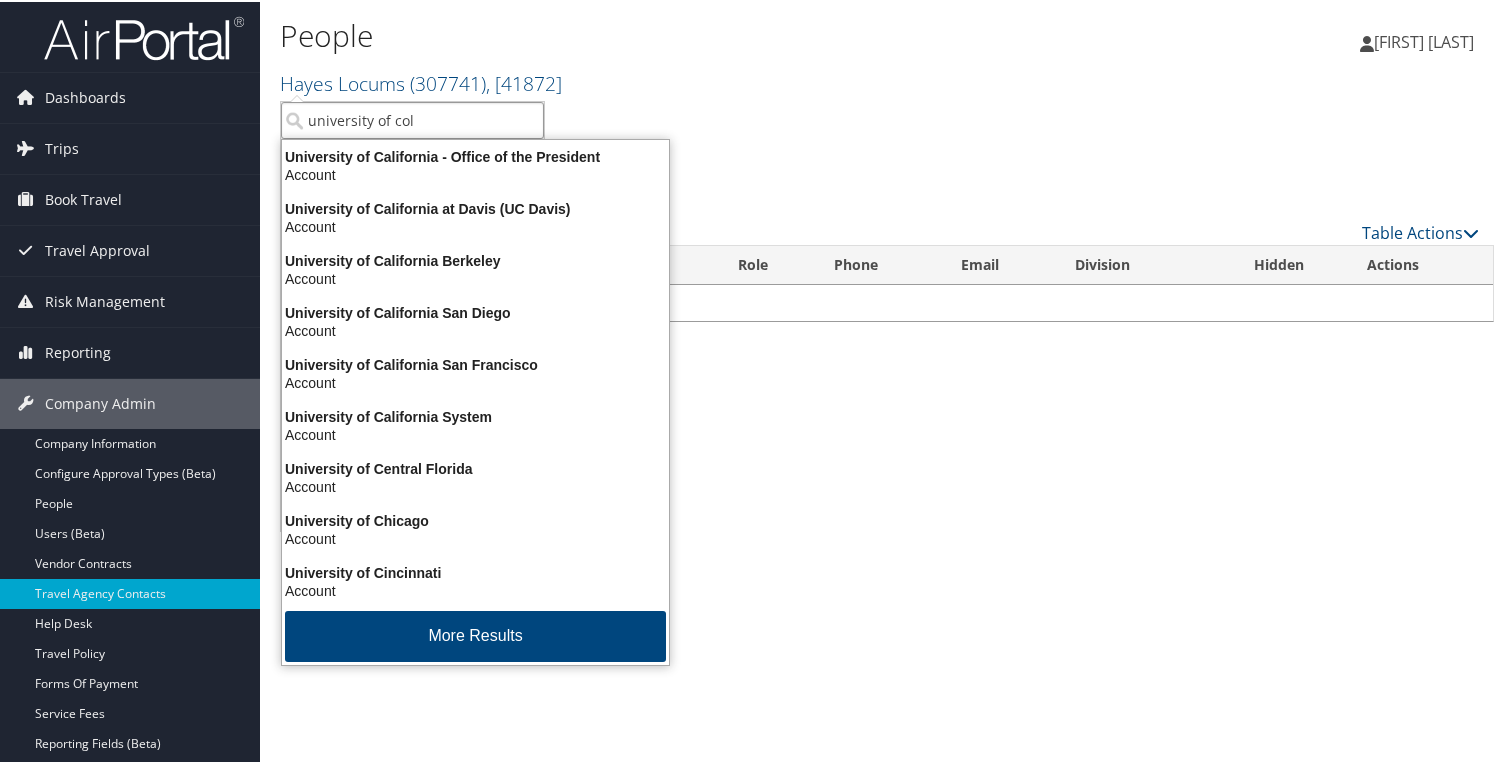type on "university of colo" 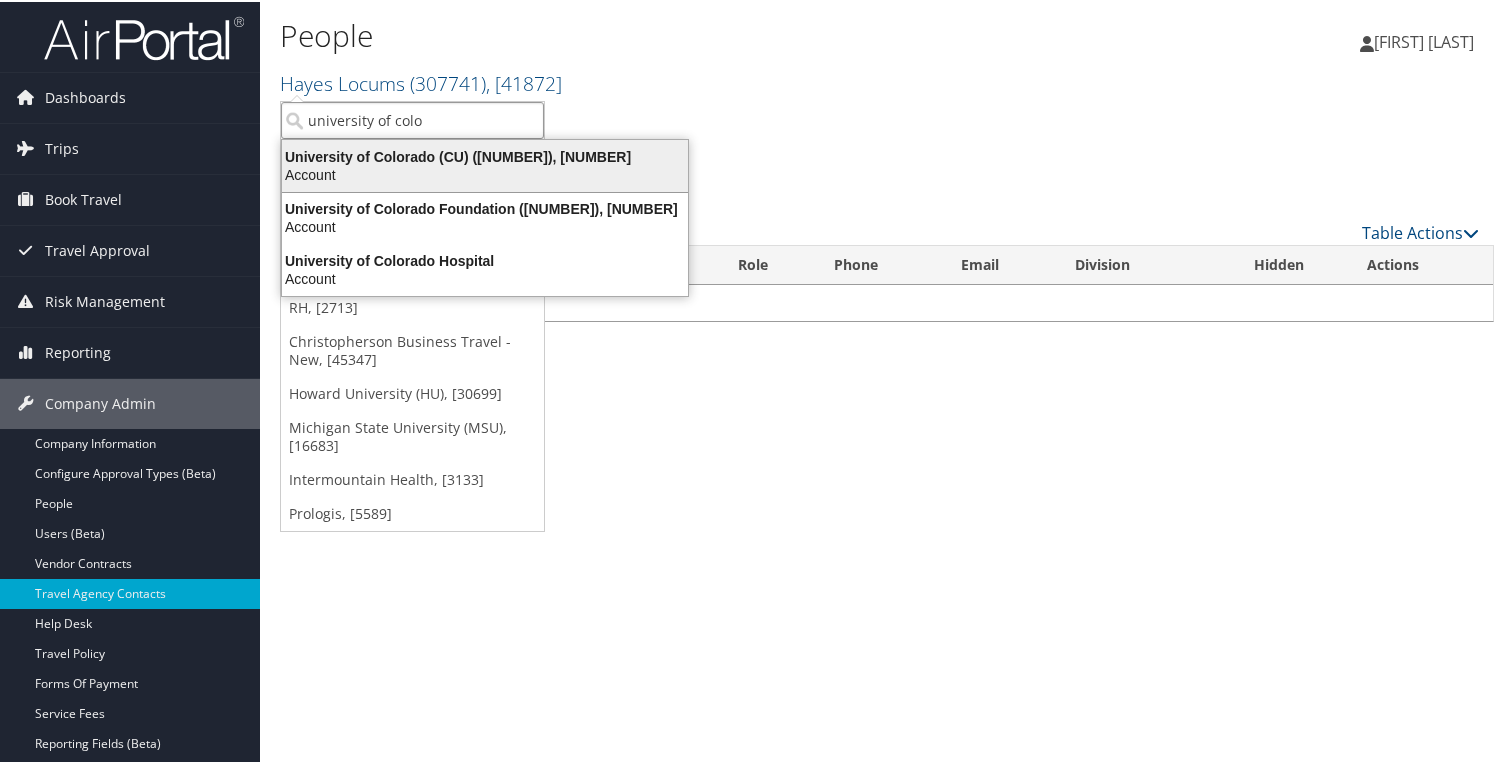 click on "University of Colorado (CU) (7309), [5251]" at bounding box center [485, 155] 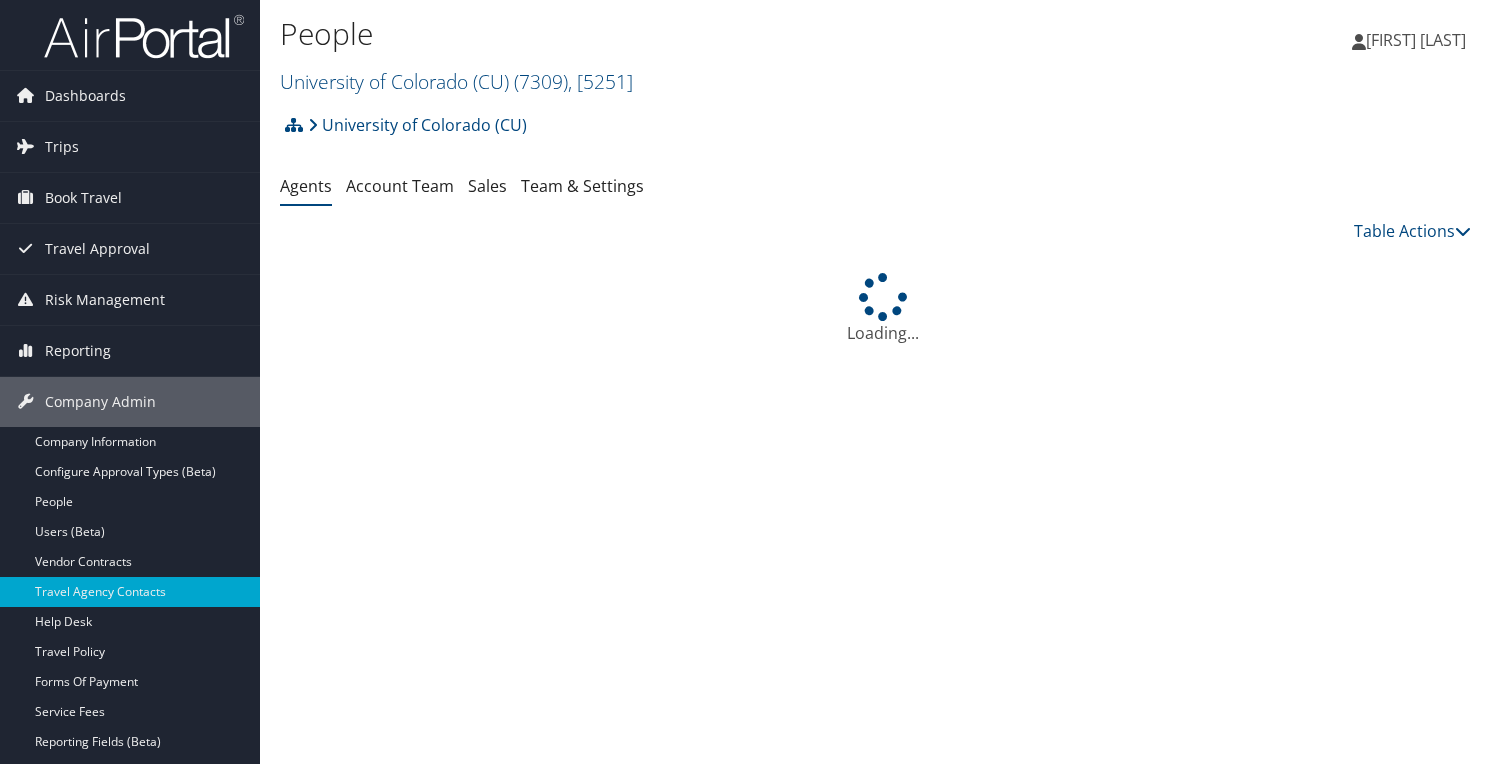 scroll, scrollTop: 0, scrollLeft: 0, axis: both 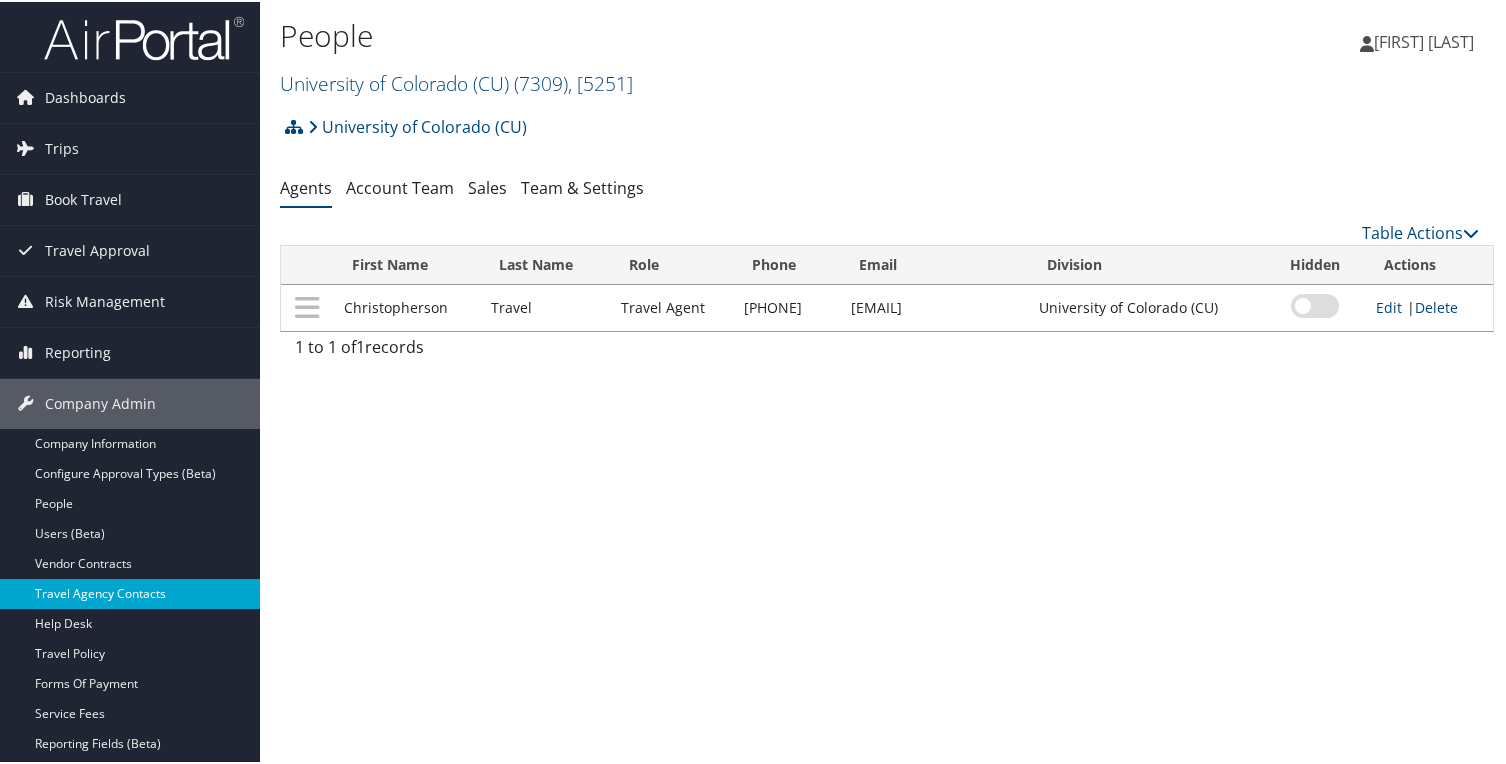 click on "Travel Agency Contacts" at bounding box center [130, 592] 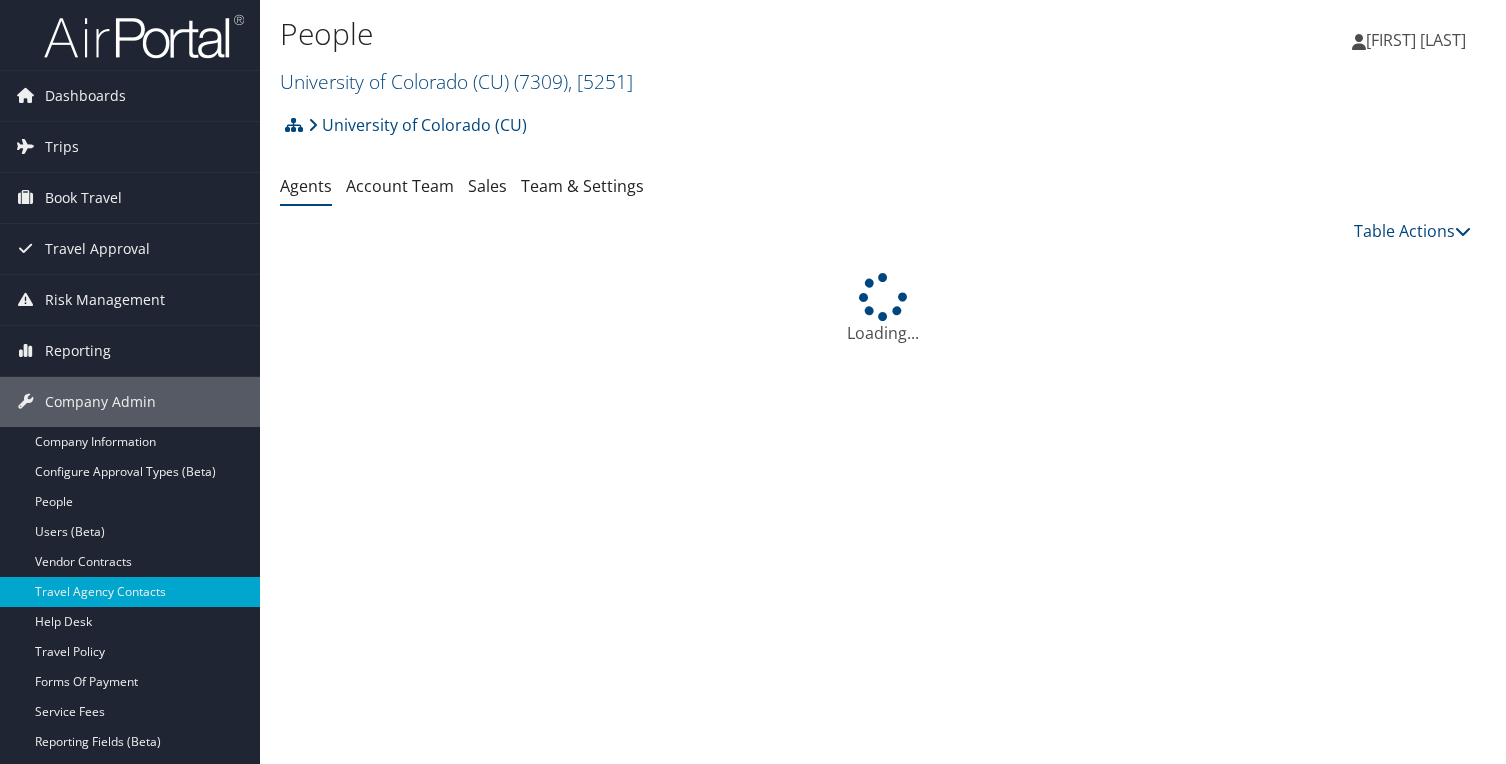 scroll, scrollTop: 0, scrollLeft: 0, axis: both 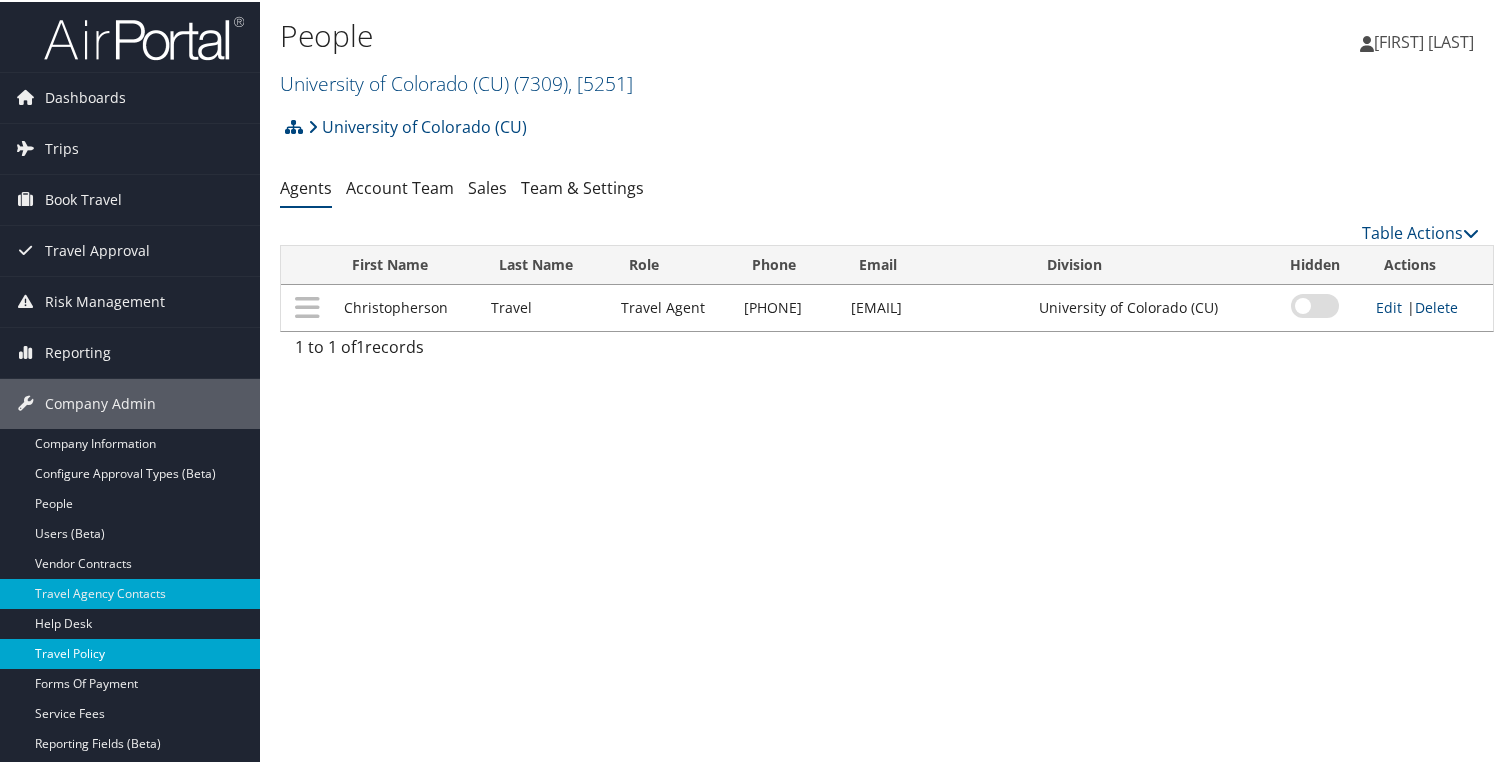 click on "Travel Policy" at bounding box center [130, 652] 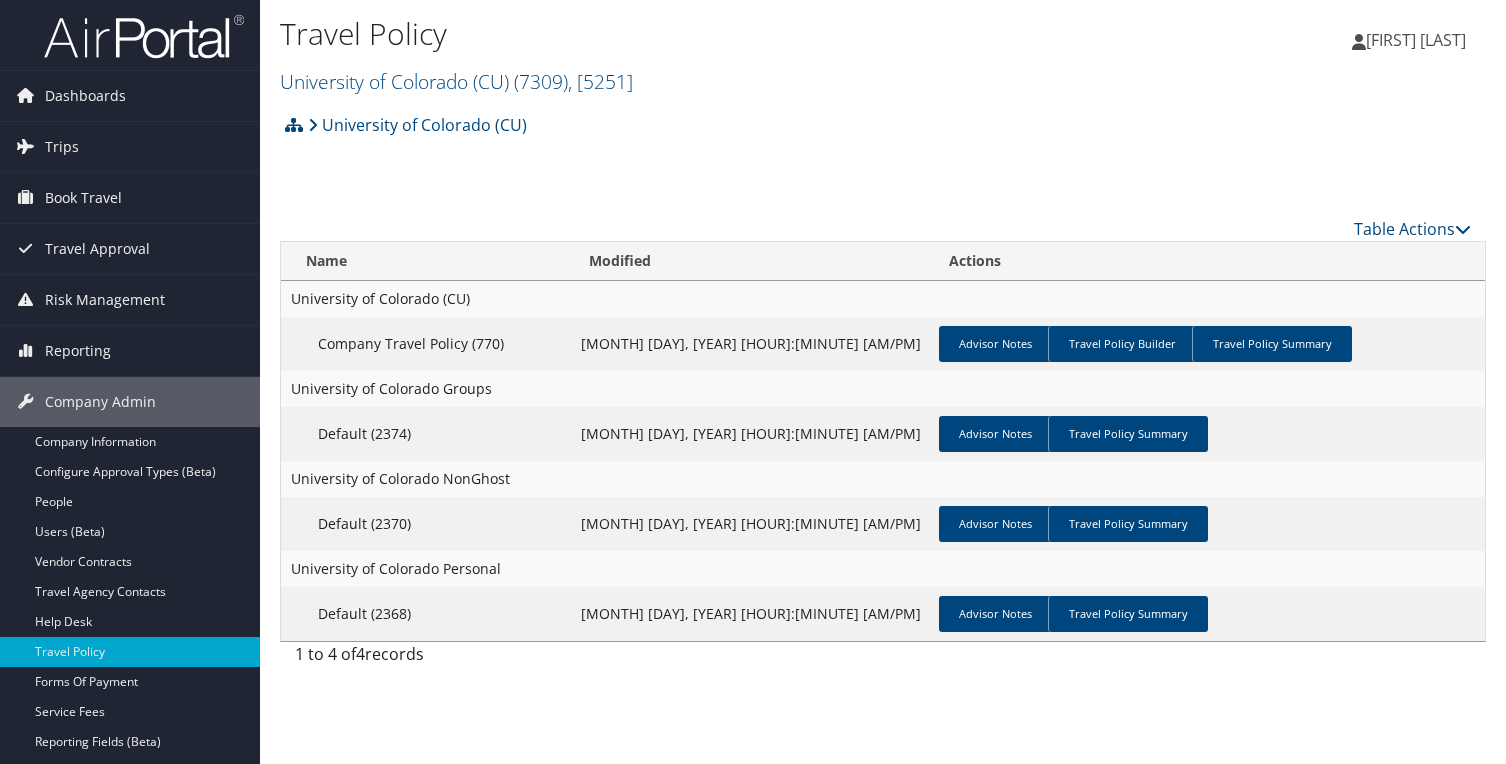 scroll, scrollTop: 0, scrollLeft: 0, axis: both 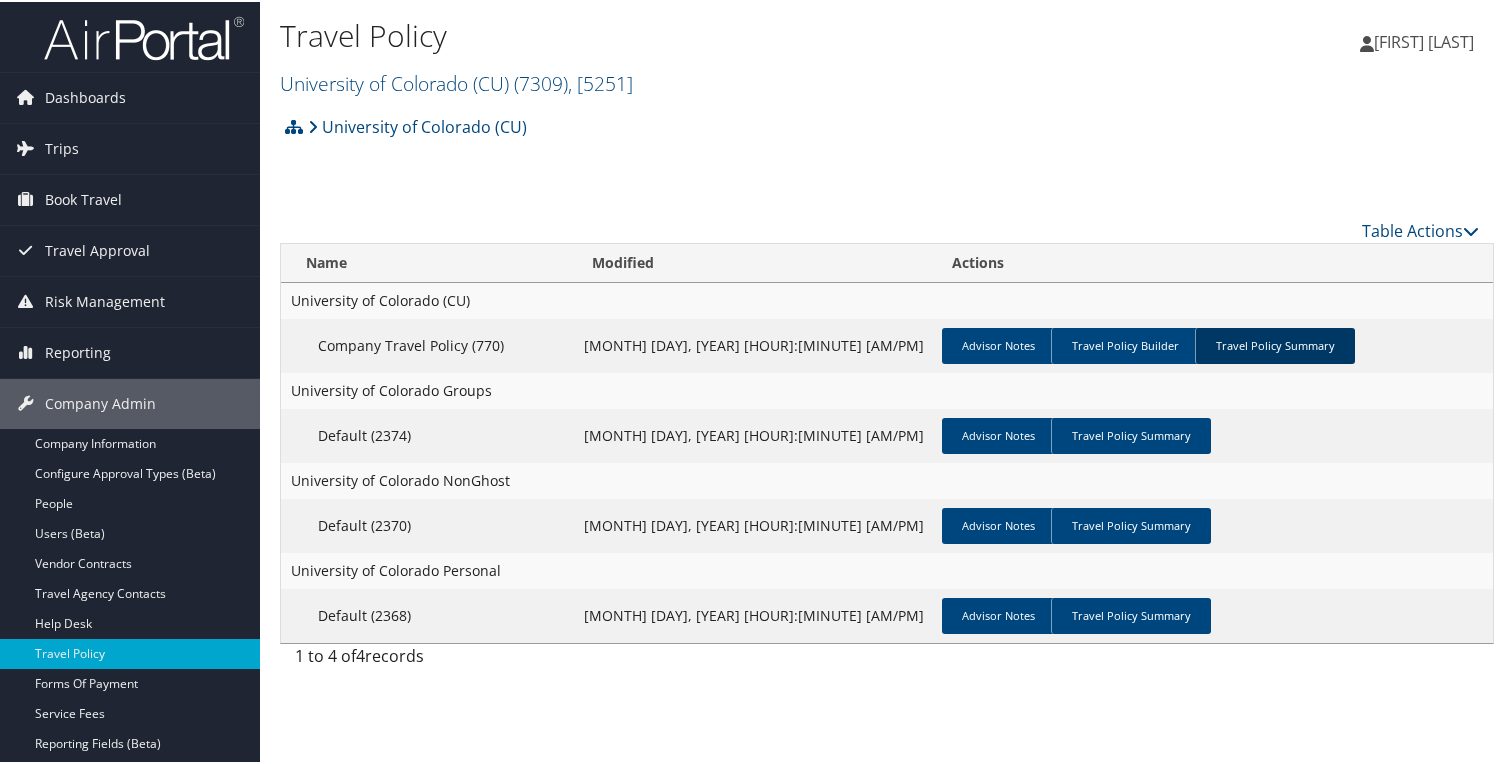 click on "Travel Policy Summary" at bounding box center (1275, 344) 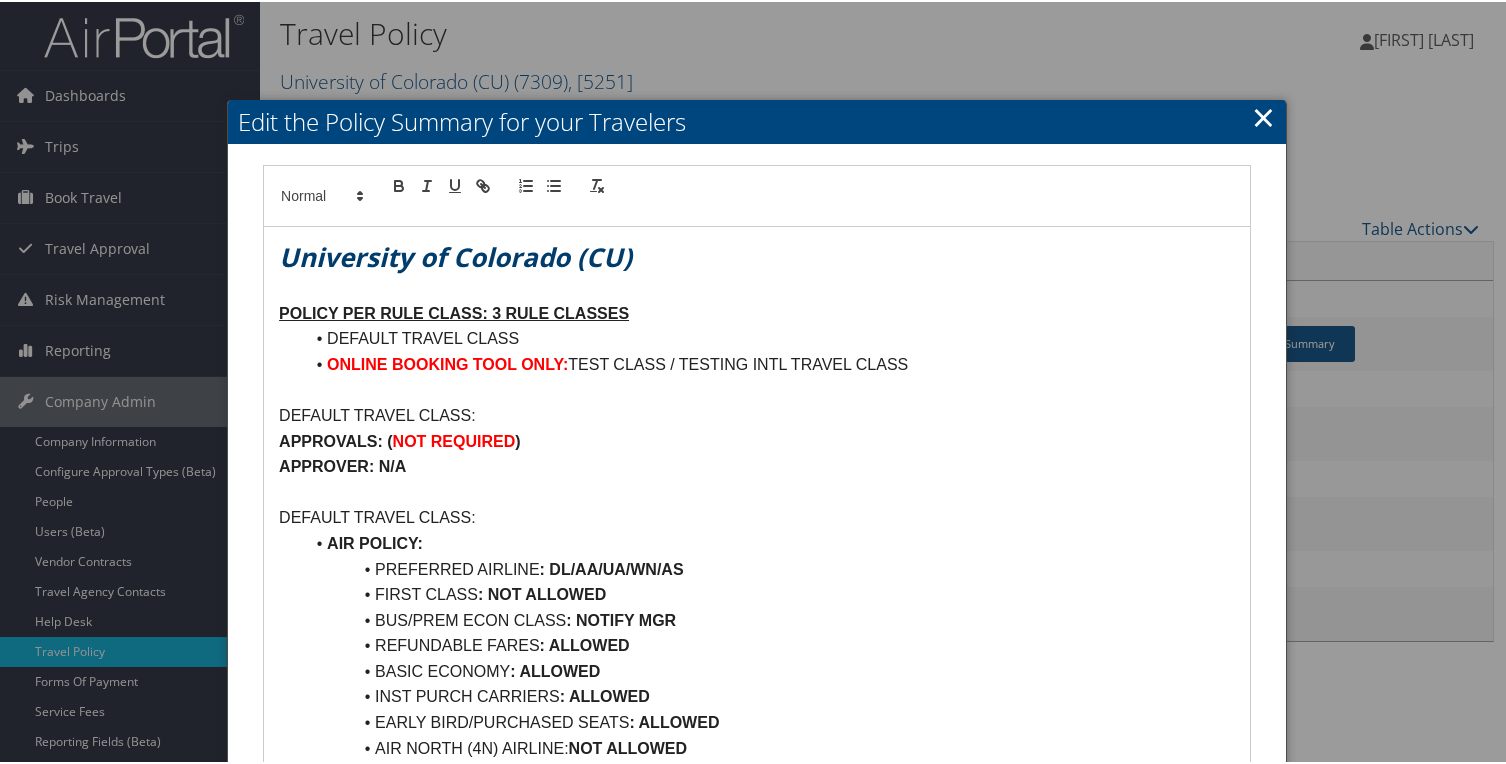 scroll, scrollTop: 0, scrollLeft: 0, axis: both 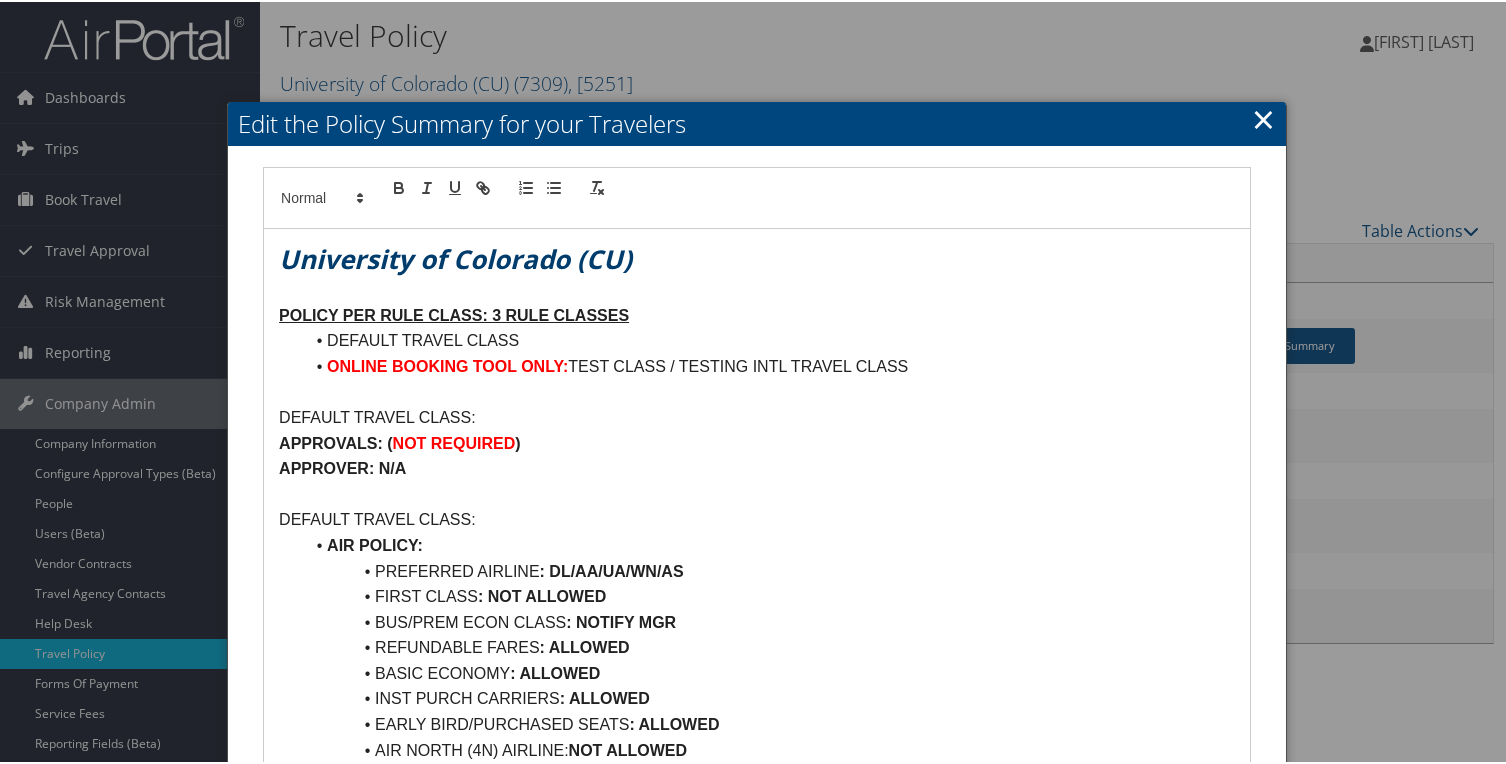 click on "×" at bounding box center [1263, 117] 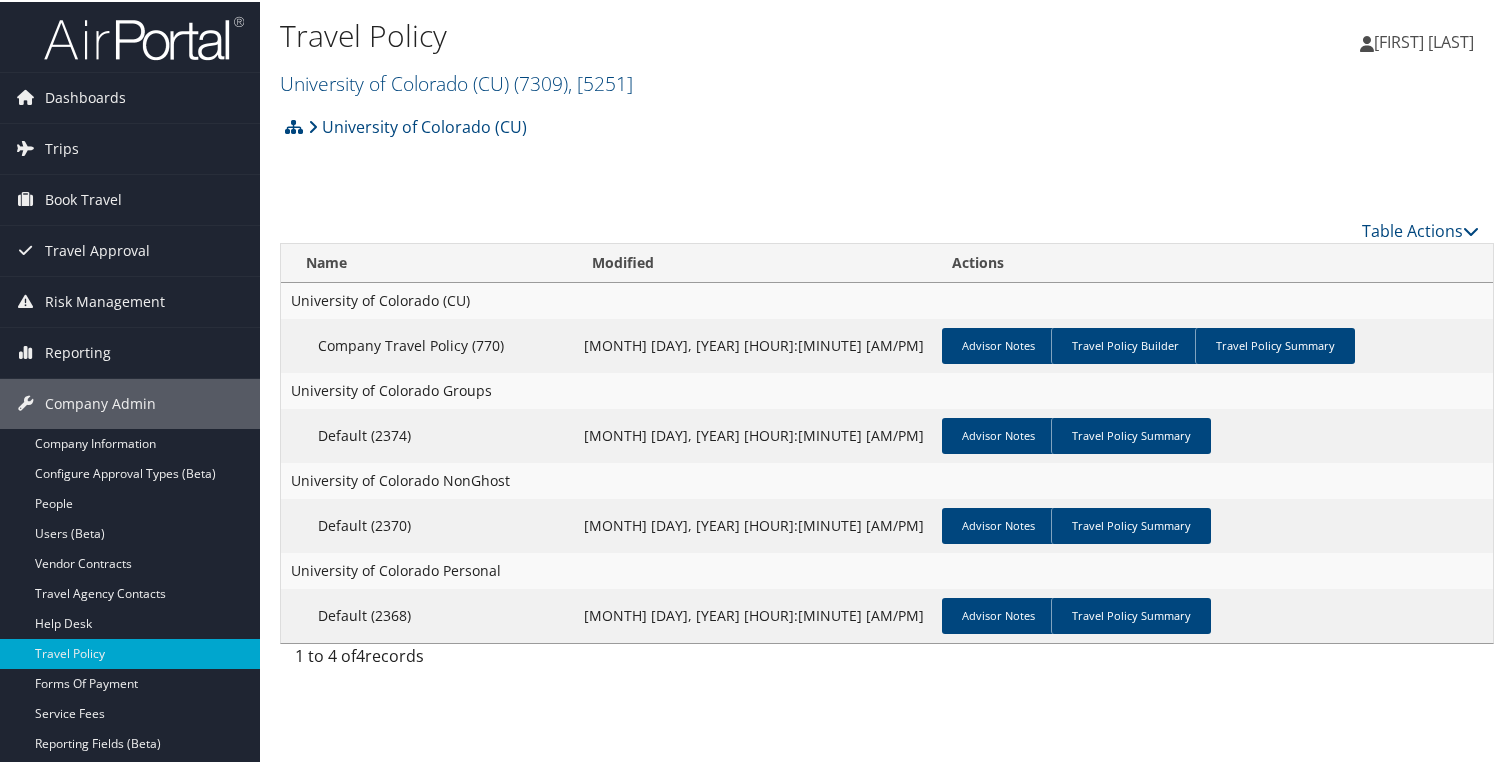 click on "Travel Policy
University of Colorado (CU)   ( 7309 )  , [ 5251 ]    University of Colorado (CU)     Hayes Locums     Choice Humanitarian     CHOICE Humanitarian     Merit Medical     RH     Christopherson Business Travel - New     Howard University (HU)     Michigan State University (MSU)     Intermountain Health
University of Colorado (CU), [5251]
Hayes Locums, [41872]
Choice Humanitarian, [39429]
CHOICE Humanitarian, [357]
Merit Medical, [1510]
RH, [2713]
Christopherson Business Travel - New, [45347]
Howard University (HU), [30699]
Michigan State University (MSU), [16683]
Intermountain Health, [3133]" at bounding box center (887, 382) 